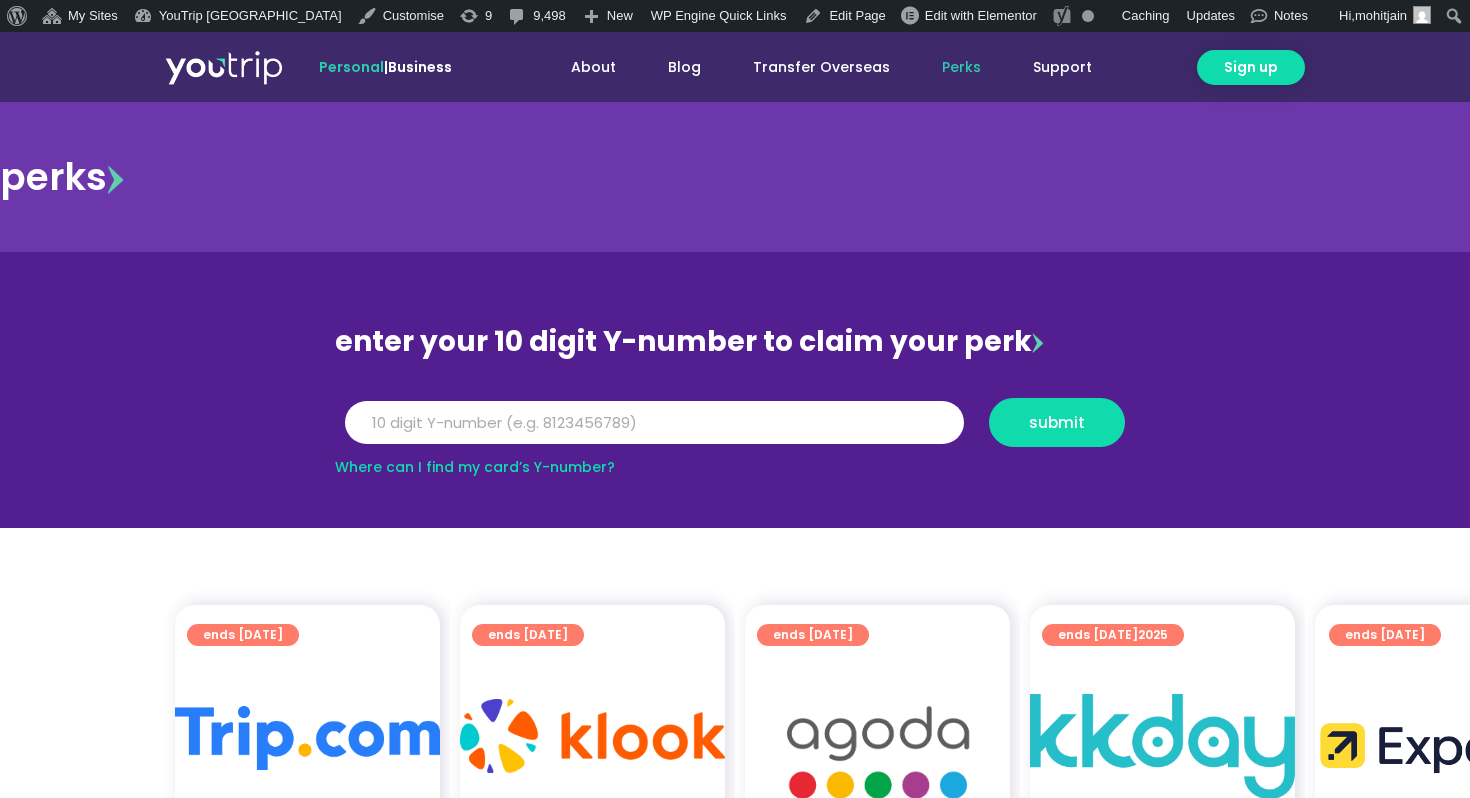 scroll, scrollTop: 0, scrollLeft: 0, axis: both 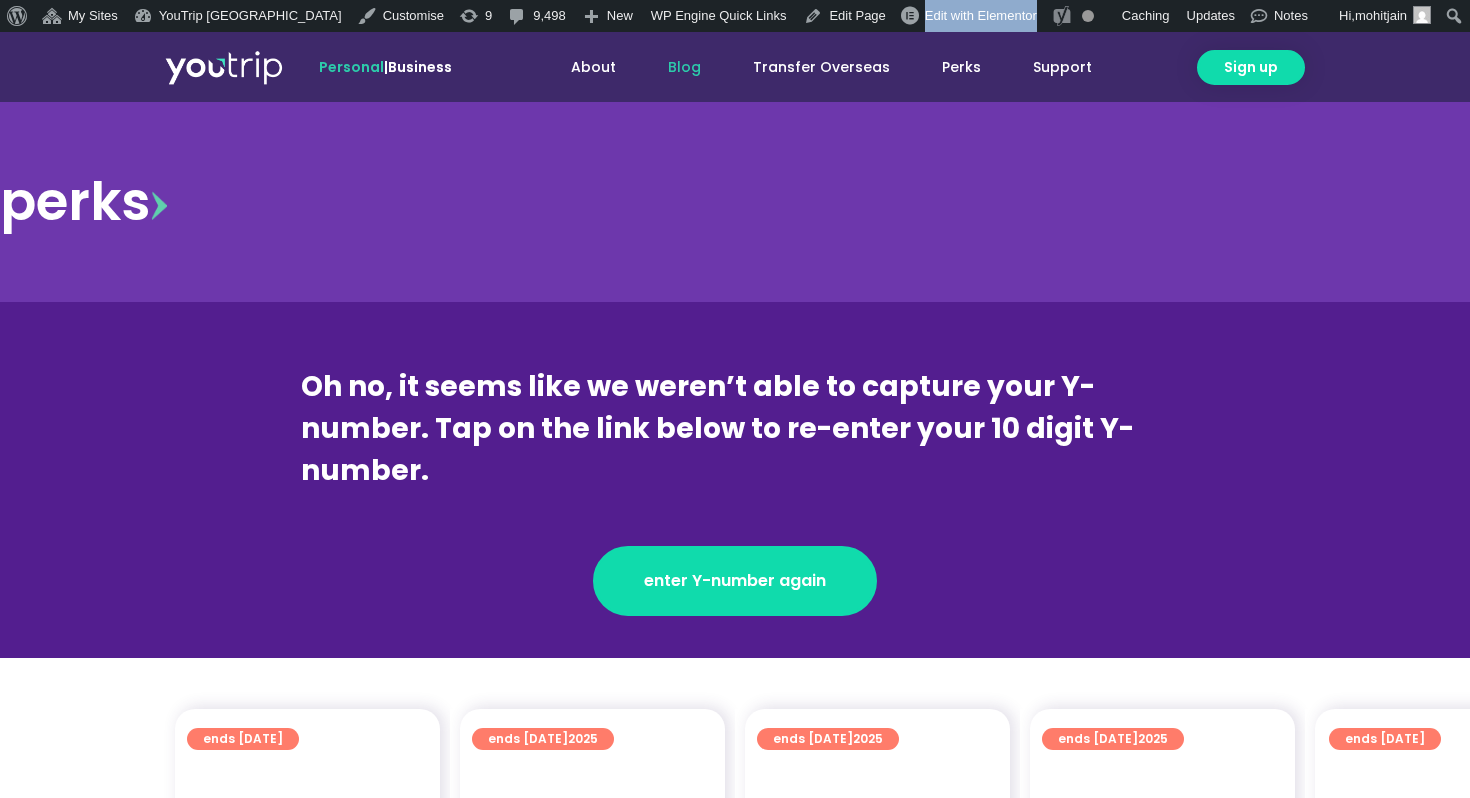 click on "Blog" 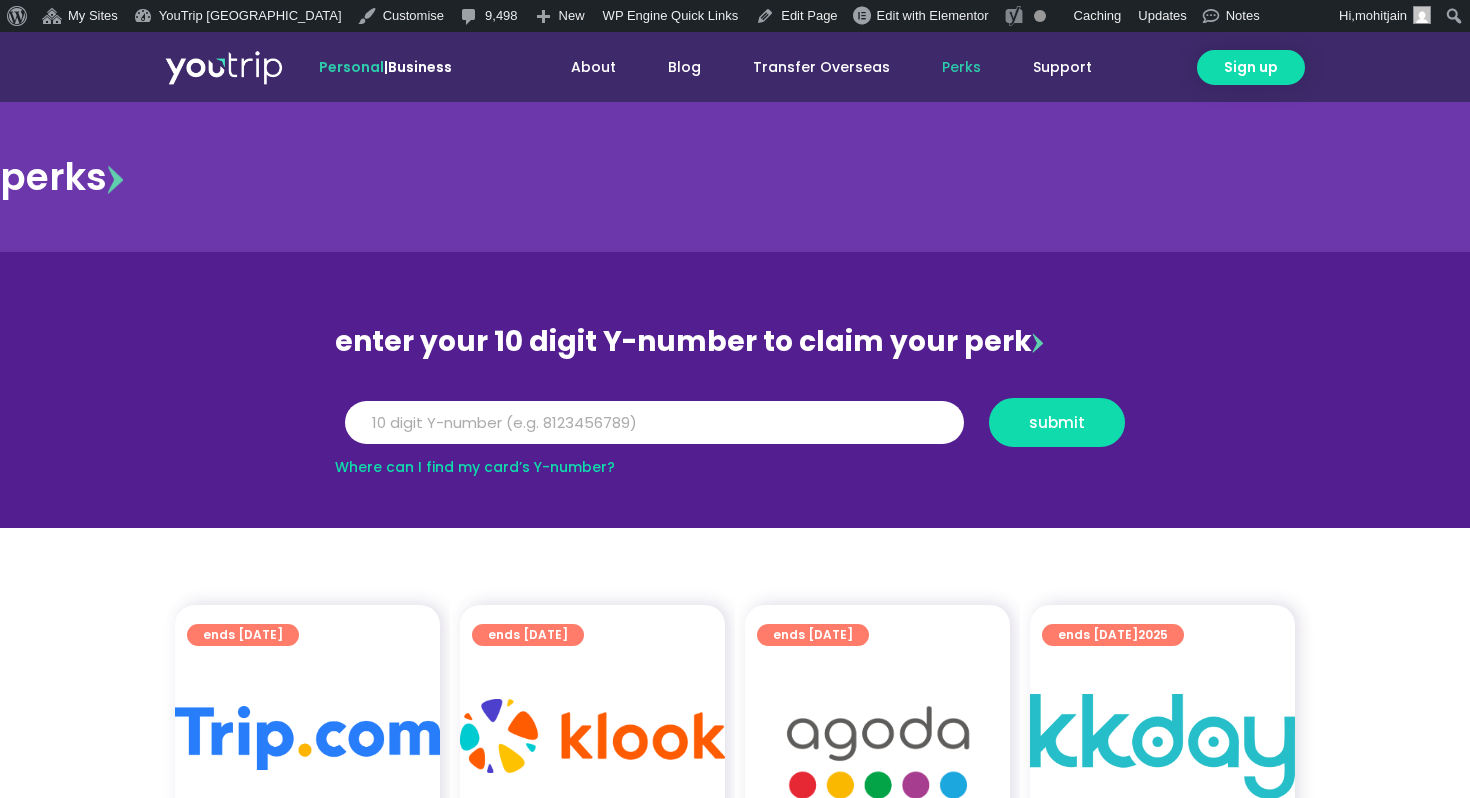 scroll, scrollTop: 0, scrollLeft: 0, axis: both 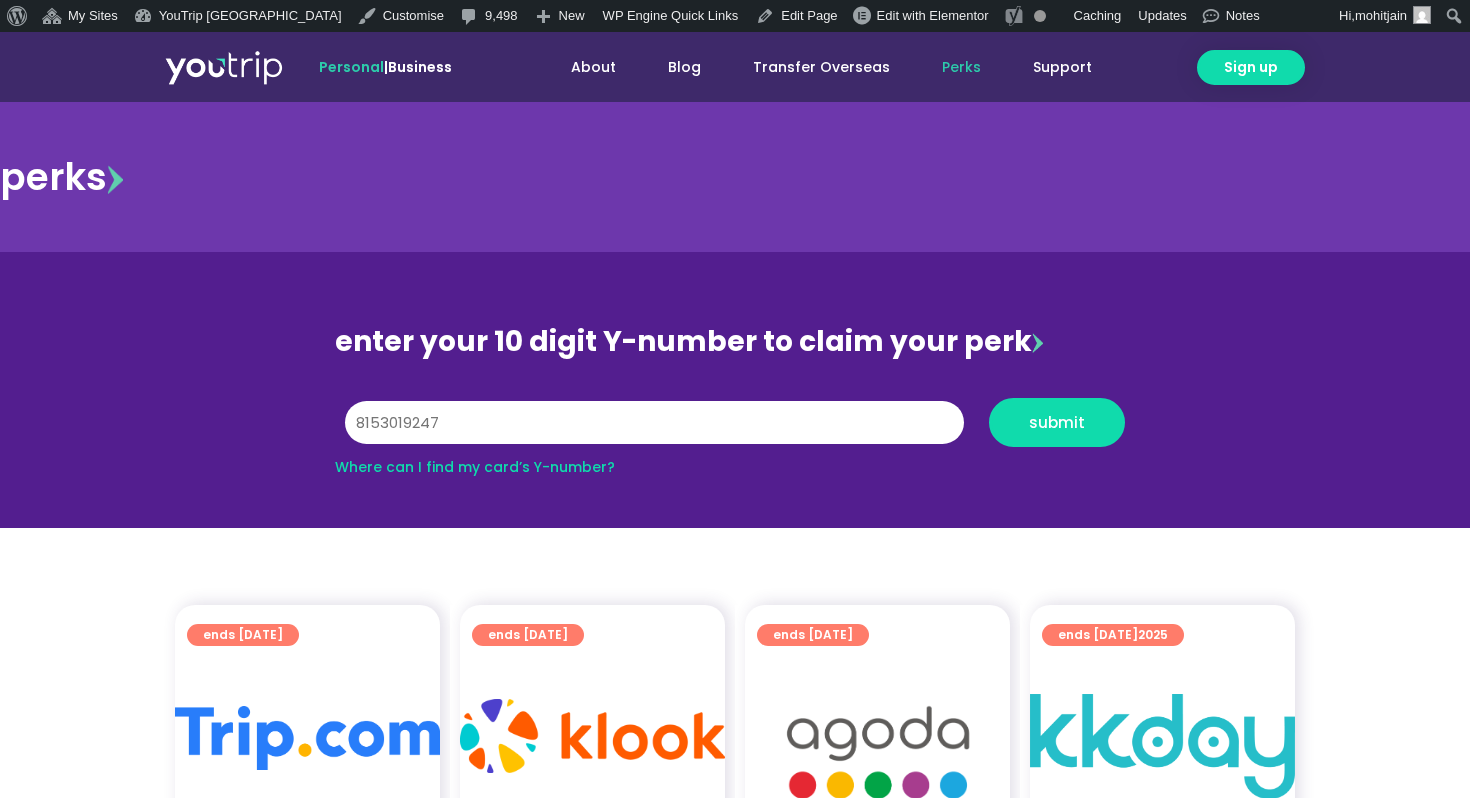 type on "8153019247" 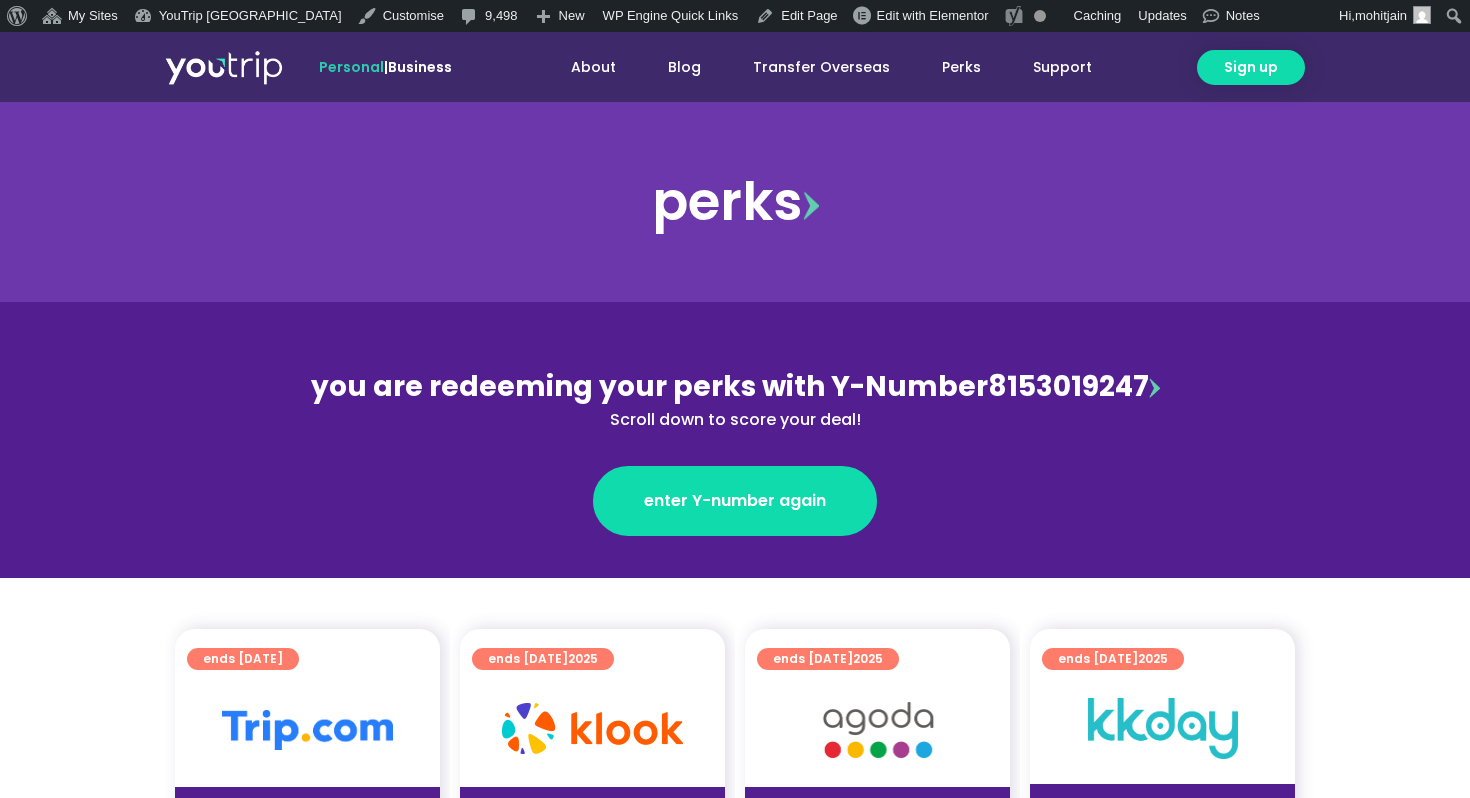 scroll, scrollTop: 0, scrollLeft: 0, axis: both 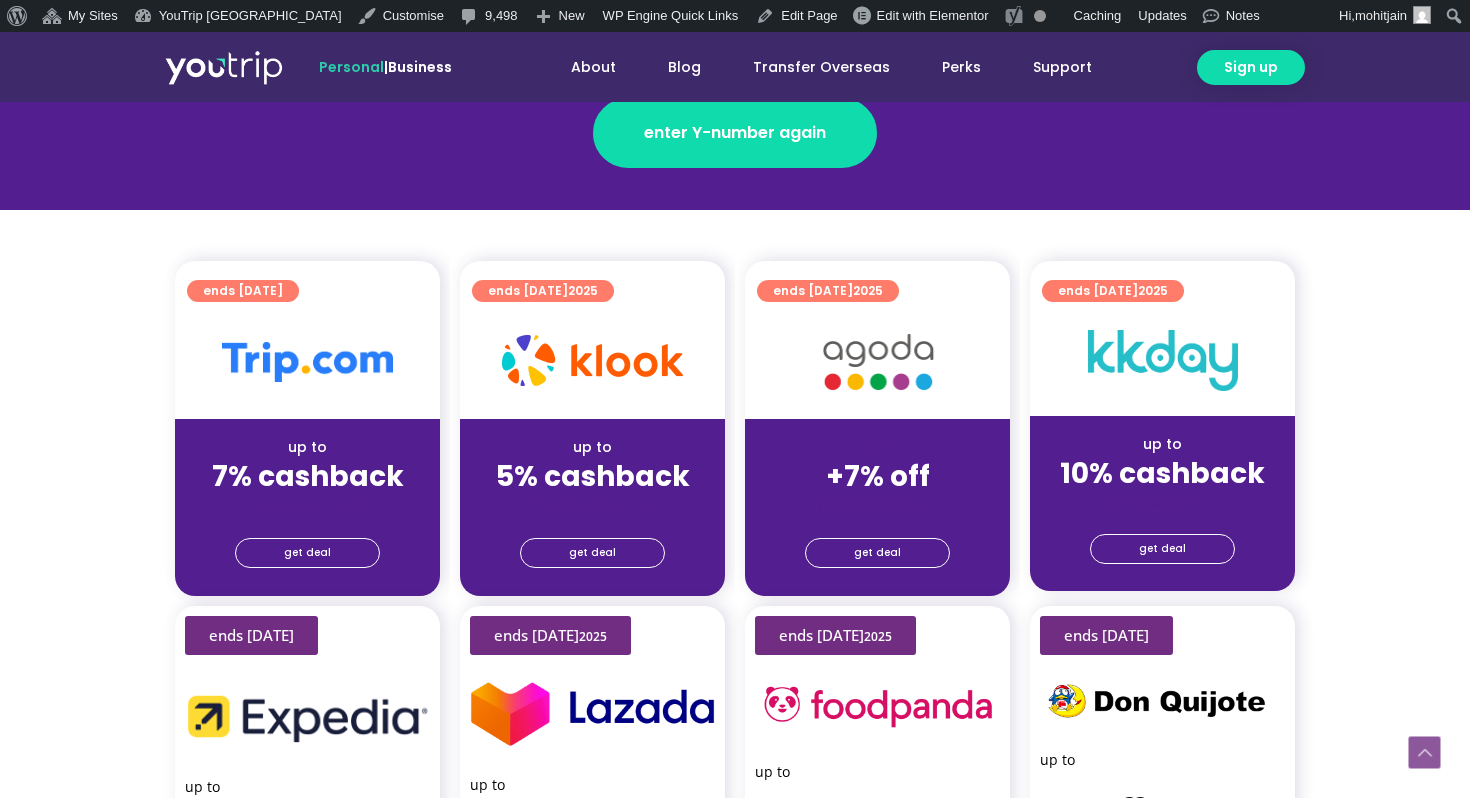 click at bounding box center [224, 67] 